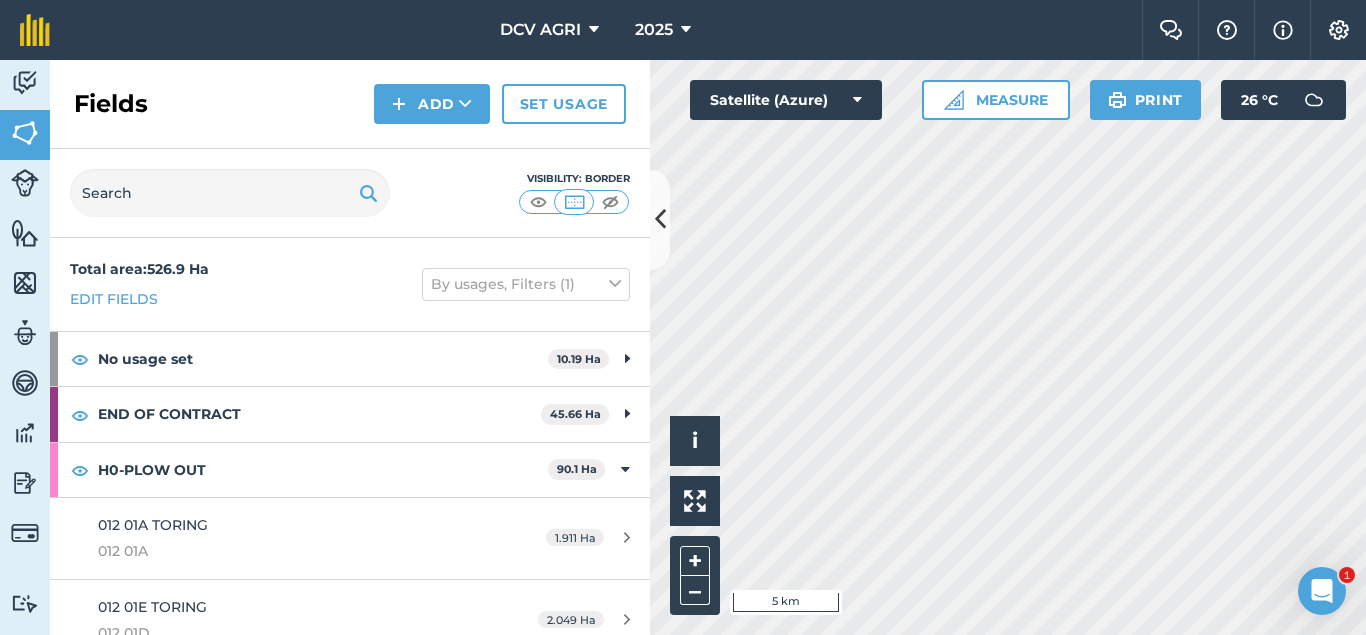 scroll, scrollTop: 0, scrollLeft: 0, axis: both 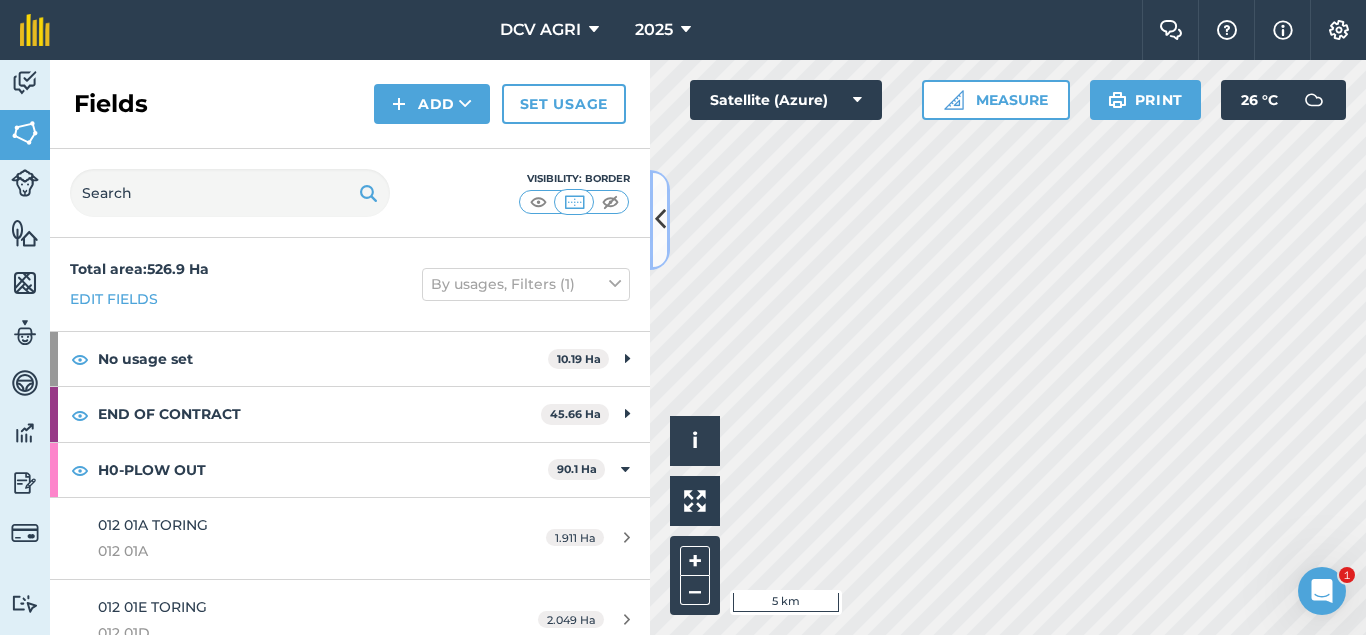 click at bounding box center [660, 220] 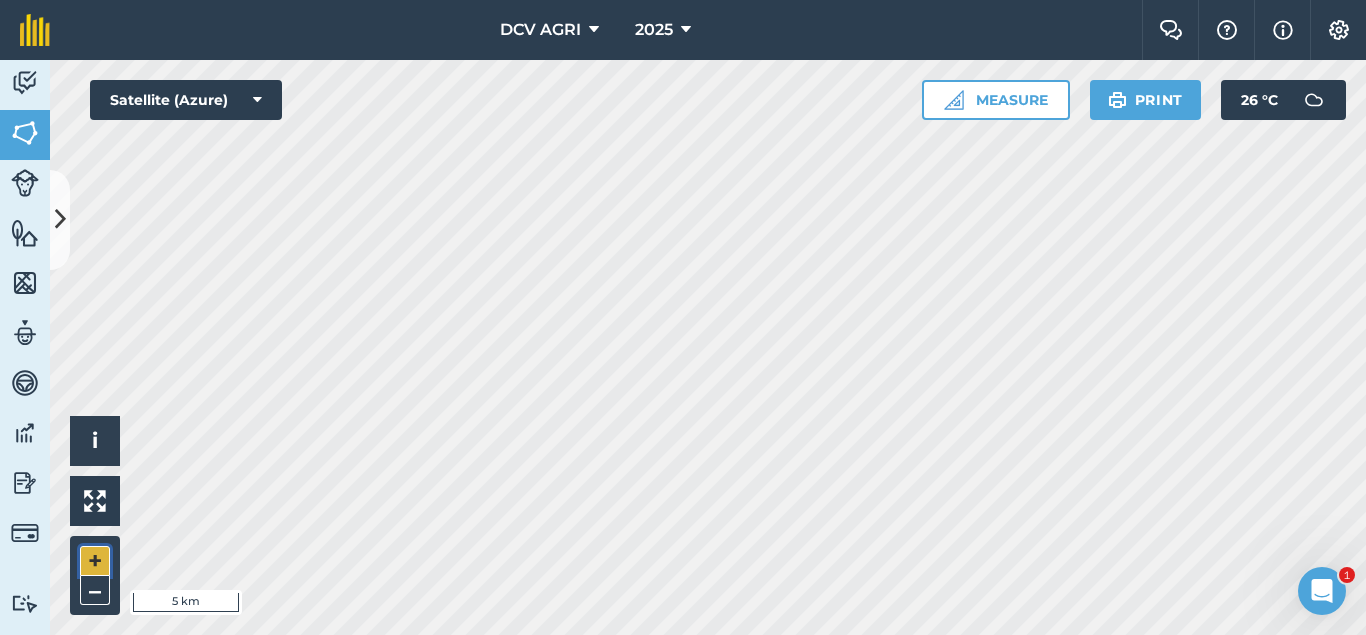 click on "+" at bounding box center [95, 561] 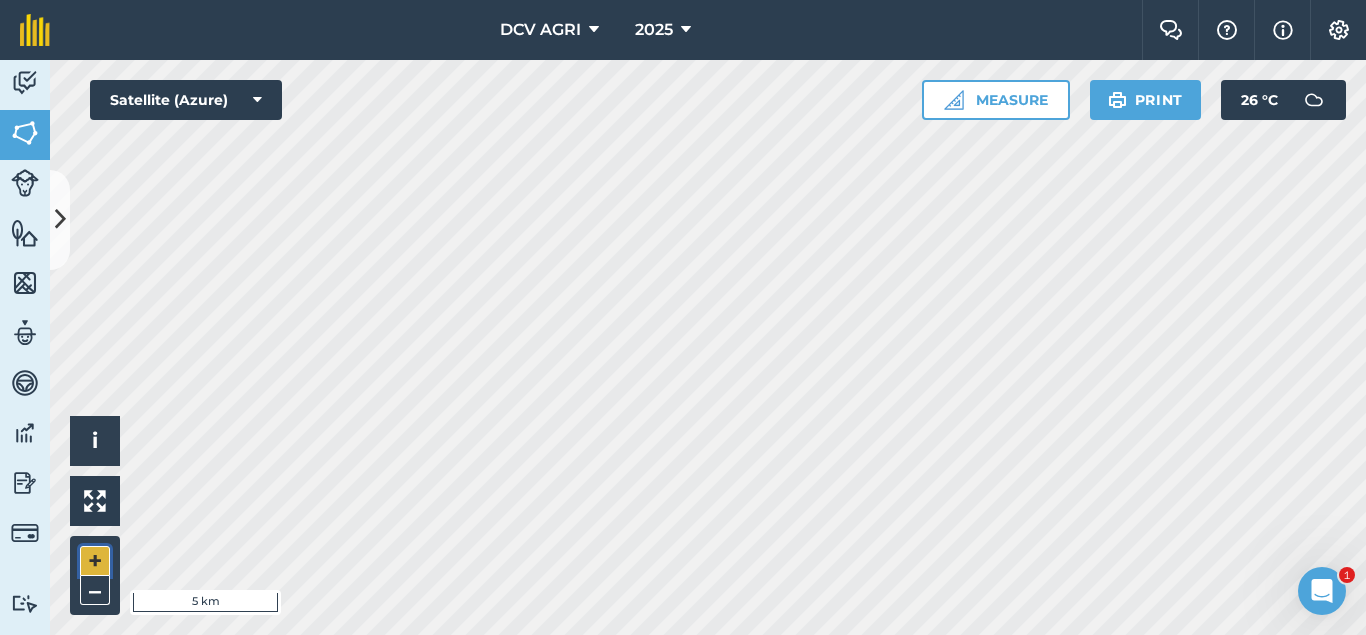 click on "+" at bounding box center [95, 561] 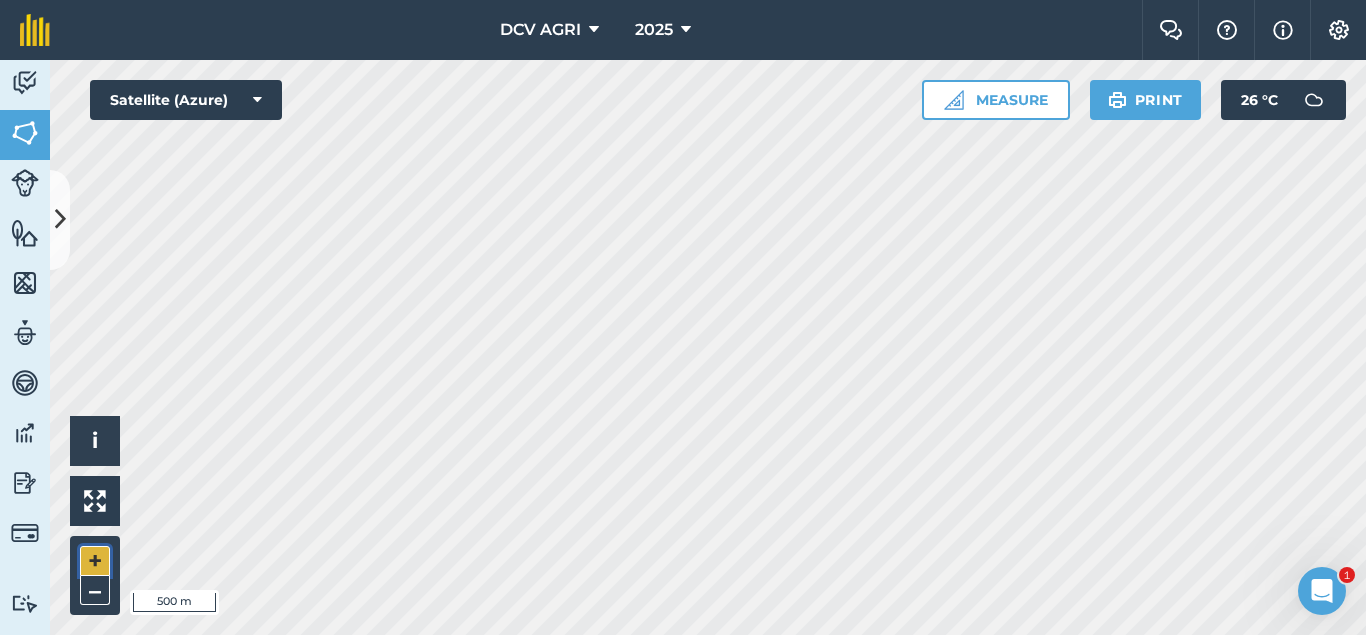 click on "+" at bounding box center (95, 561) 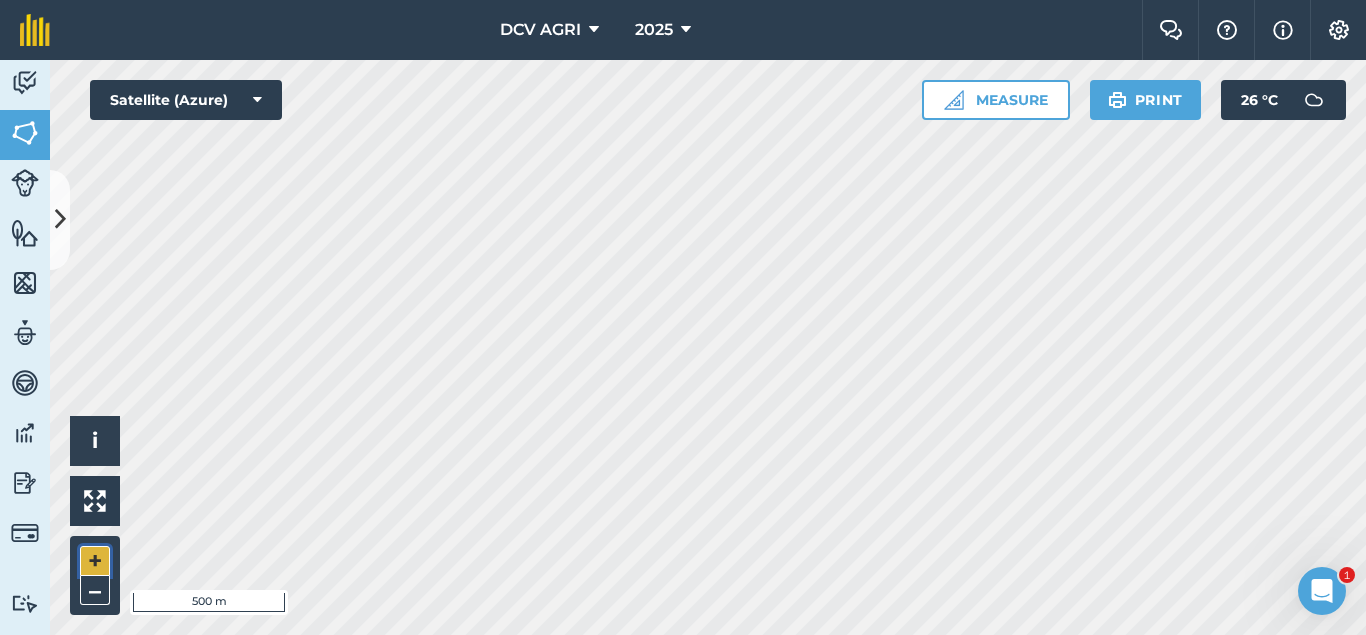 click on "+" at bounding box center (95, 561) 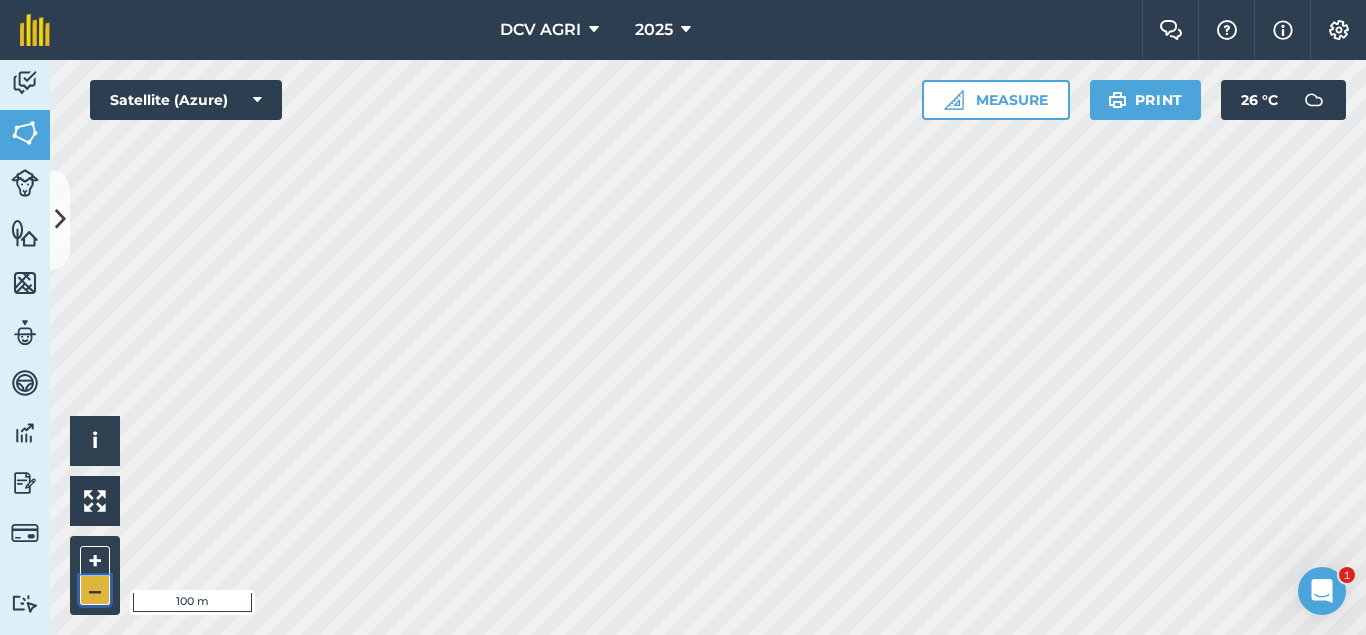 click on "–" at bounding box center (95, 590) 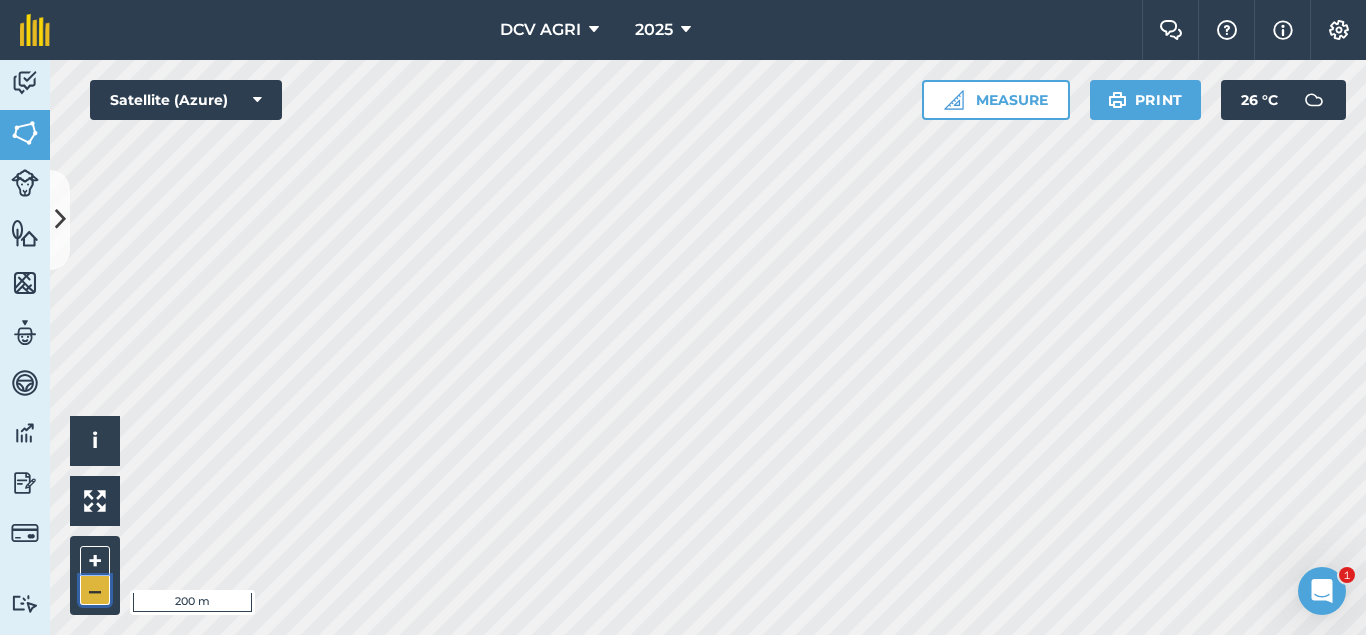 click on "–" at bounding box center [95, 590] 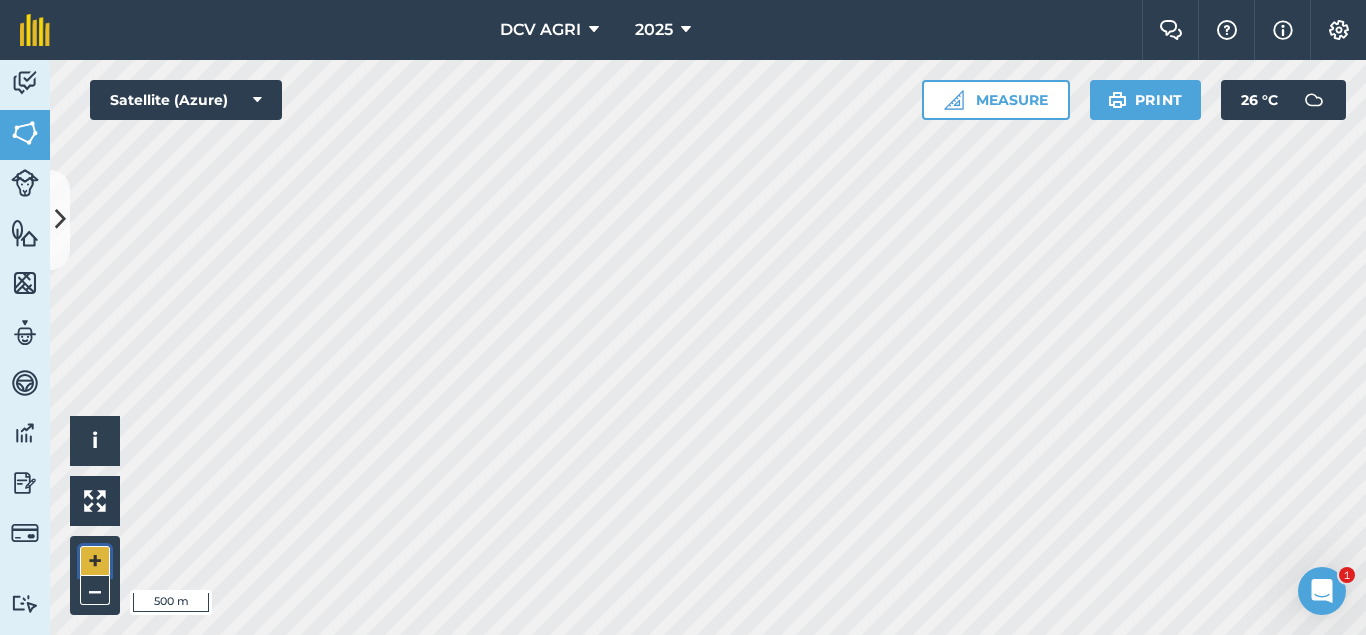 click on "+" at bounding box center [95, 561] 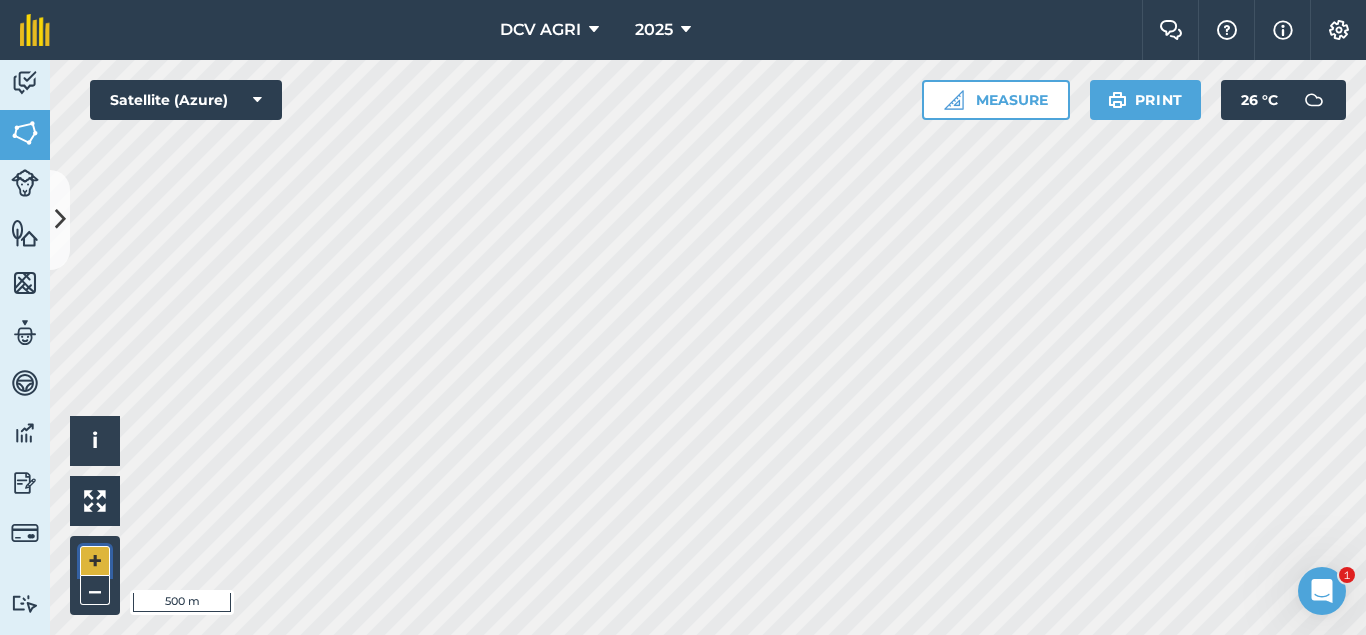 click on "+" at bounding box center [95, 561] 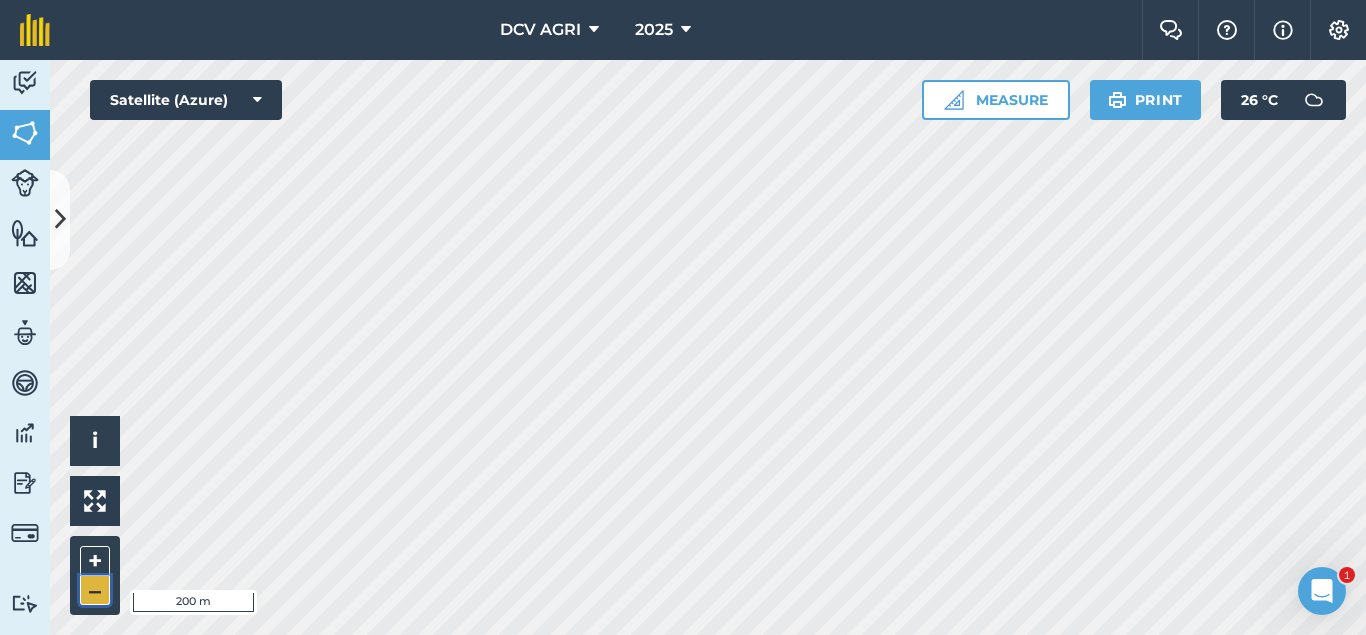 click on "–" at bounding box center (95, 590) 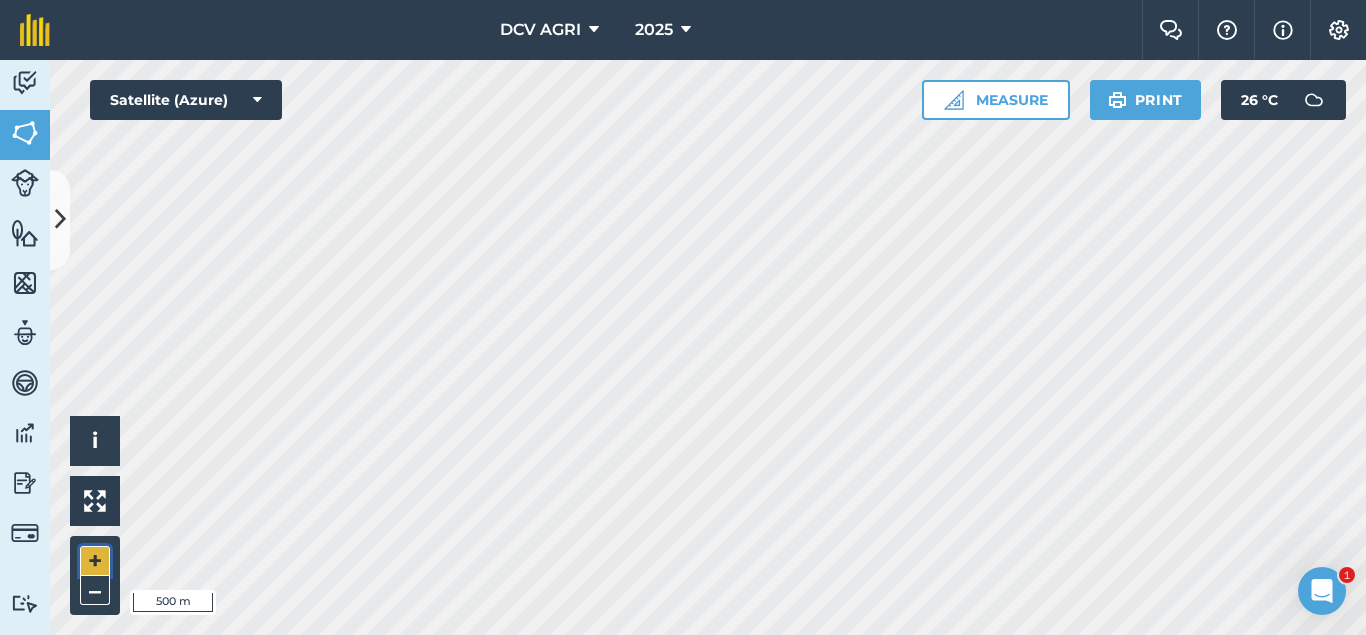 click on "+" at bounding box center (95, 561) 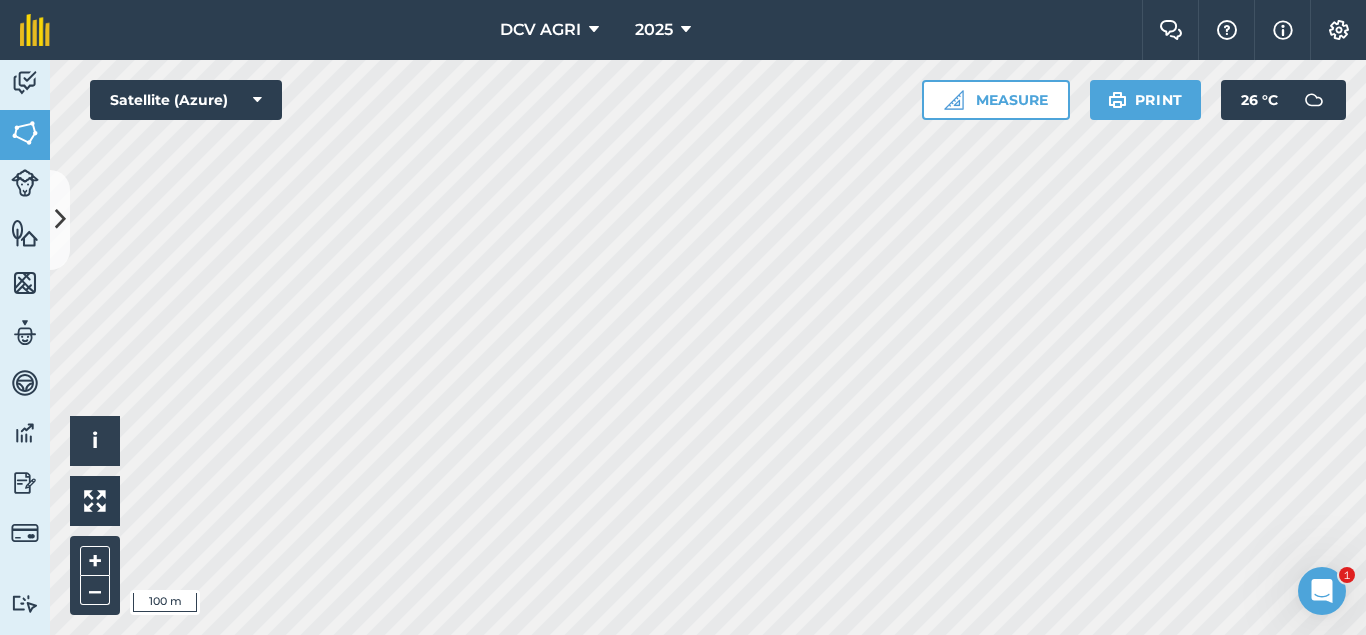 click on "DCV AGRI 2025 Farm Chat Help Info Settings DCV AGRI  -  2025 Reproduced with the permission of  Microsoft Printed on  [DATE] Field usages No usage set 011 HILUCTUGAN 012 KANAWAGAN 013 [GEOGRAPHIC_DATA] 014 POBLACION 021 ESTRERA 022 SAGKA 023 [GEOGRAPHIC_DATA]-O 024 [GEOGRAPHIC_DATA] 031 [GEOGRAPHIC_DATA] 032 [GEOGRAPHIC_DATA] 033 AGUITING 034 CANUCHI 041 MATICA-A 042 KADAUHAN 051 CAGBUHANGIN 052 CATAYUM 061 BAILAN 062 [GEOGRAPHIC_DATA][PERSON_NAME] 063 TIPIK 064 CATMON 065 SABANG BA-O 066 [PERSON_NAME] 070 [PERSON_NAME] 071 COLISAO 081 DONGHOL 083 SUMANGA 084 PATAG 090 IPIL BILLET - FEB BILLET - JAN CAPAHI CUTBACKED END OF CONTRACT H0- POOR STAND H0-FOR LOADING H0-HARVEST COMPLETED H0-HARVESTED PARTIAL H0-PLOW OUT H0-PLOWED H1-JAN H10-OCT H11-NOV H12-DEC H2-FEB H3-MAR H4-APR H5-MAY H6-JUN H7-[DATE] H8-AUG H9-SEPT H9-SEPT MANUAL - FEB MANUAL - JAN NO FLY ZONE NOT ACCESSIBLE Other Other PLANT CANE PROJECTED NURSERY R1 R10 R2 R3 R4 R5 R6 SUGARCANE TPH 30 TPH 40 TPH 50 TPH 60 TPH 70 TPH 80 V 01-105 V 02-247 V 03-171 V 07-195 V 07-66 V 08-57 V 1683 / 07-66 V 2002-0359 V 2003-1895 V 84-524" at bounding box center (683, 317) 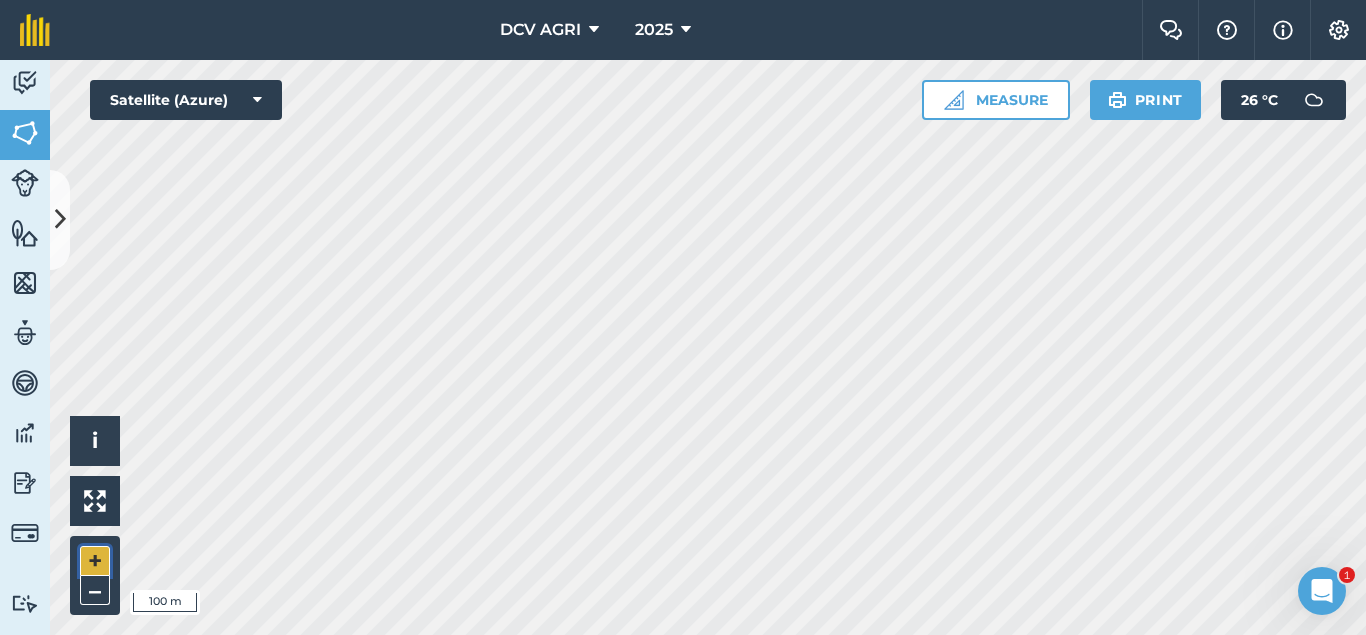 click on "+" at bounding box center (95, 561) 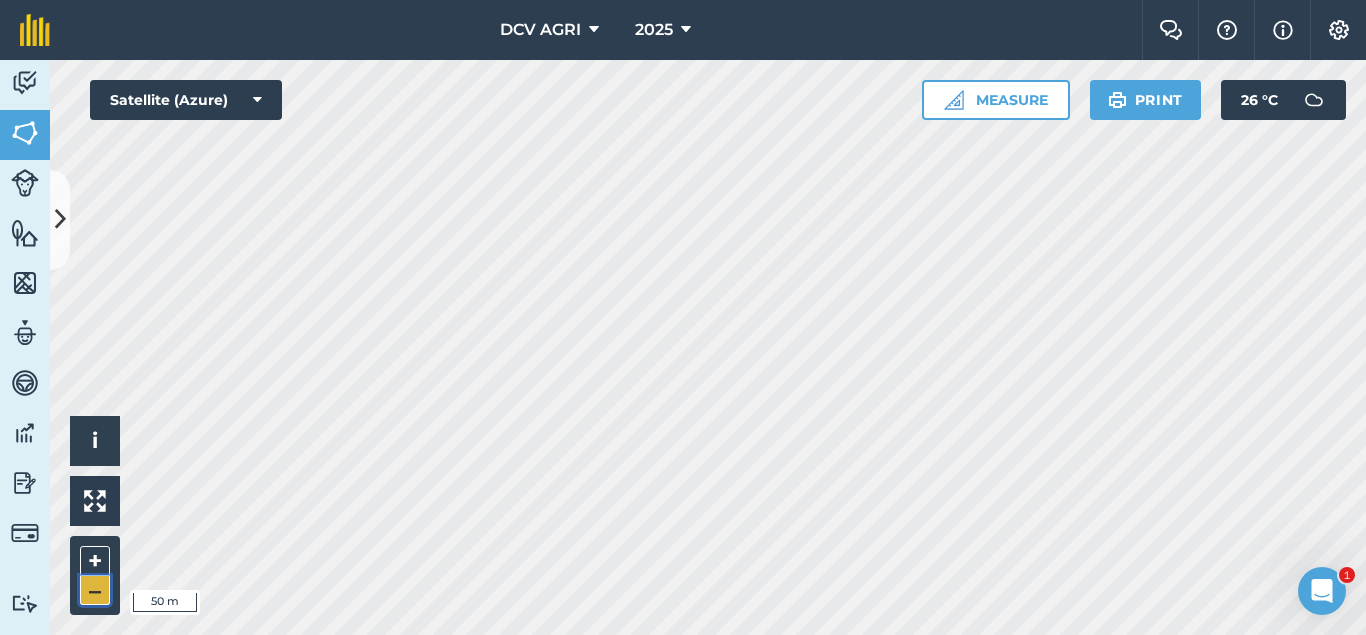 click on "–" at bounding box center (95, 590) 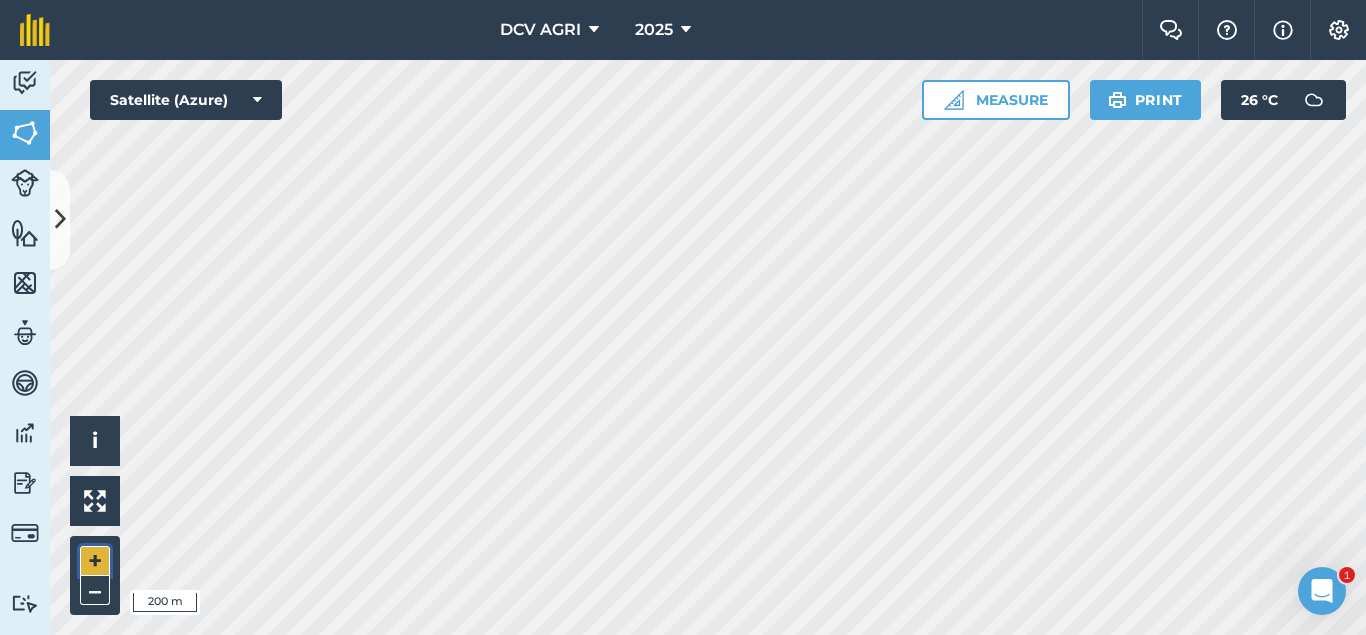 click on "+" at bounding box center [95, 561] 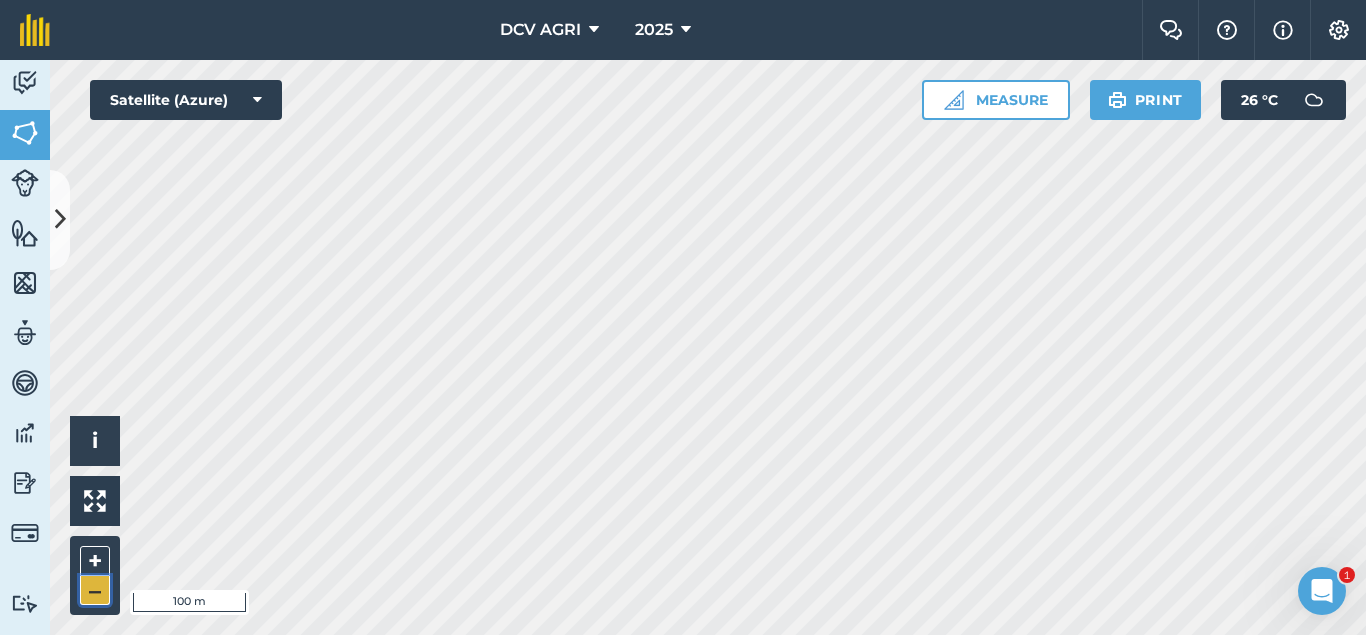 click on "–" at bounding box center (95, 590) 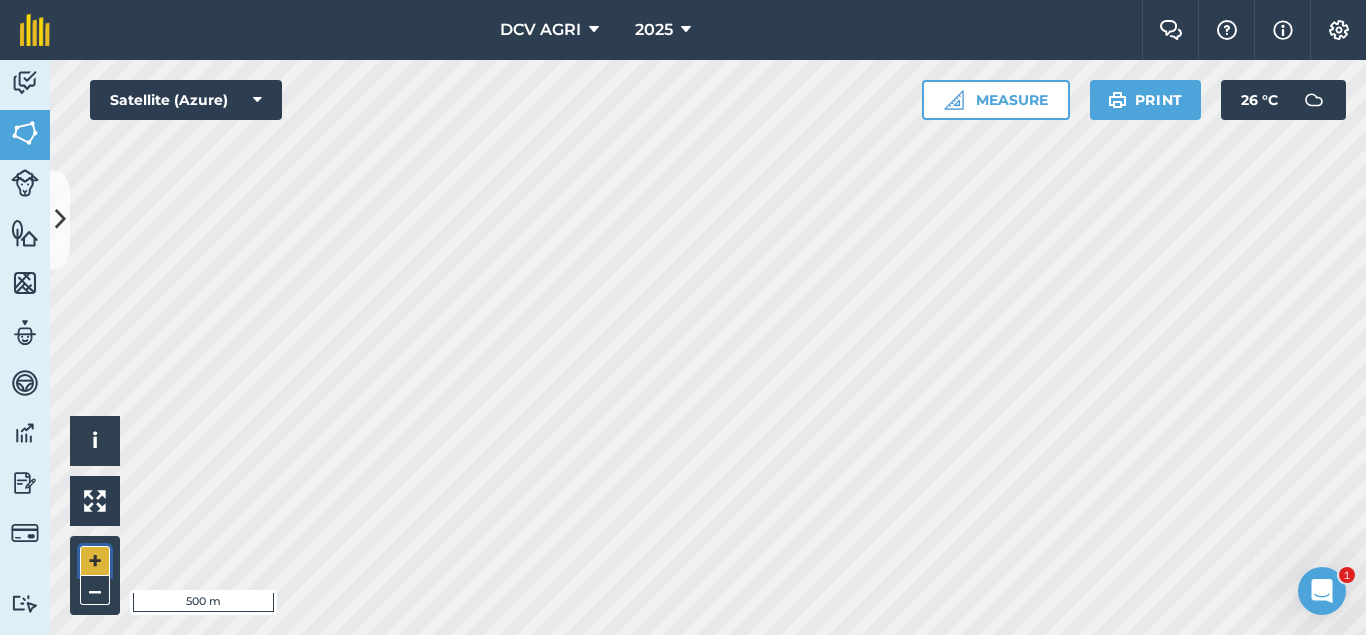 click on "+" at bounding box center [95, 561] 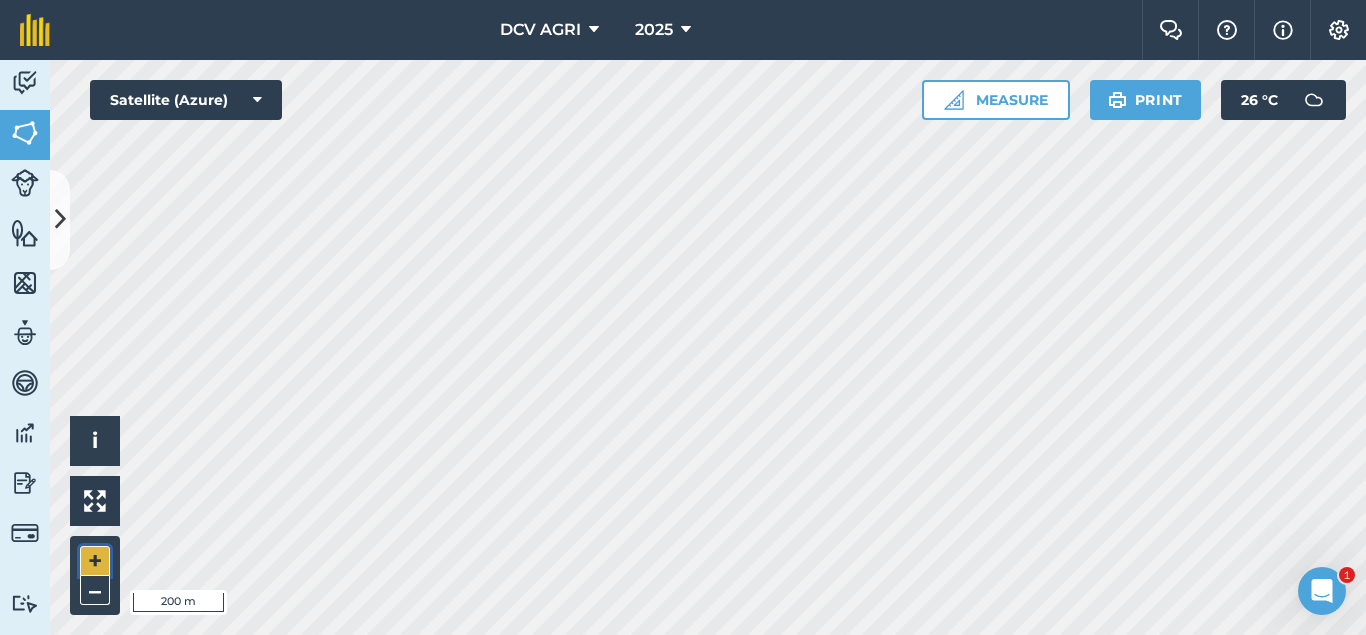 click on "+" at bounding box center [95, 561] 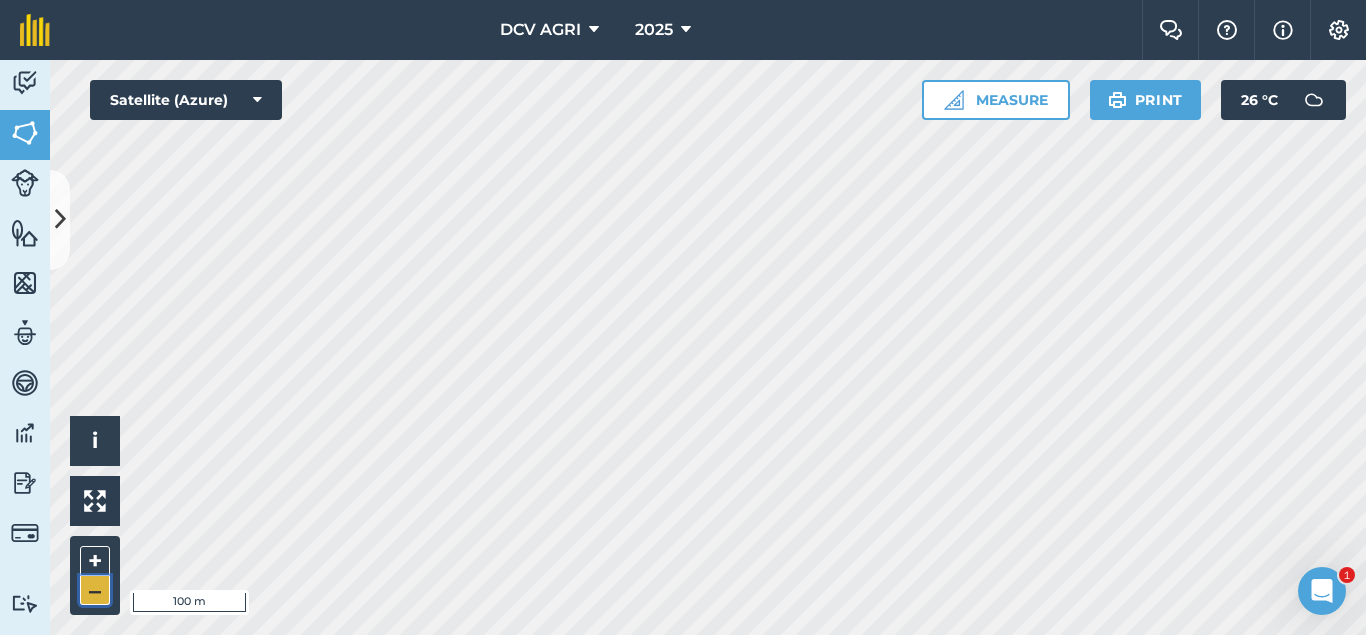 click on "–" at bounding box center (95, 590) 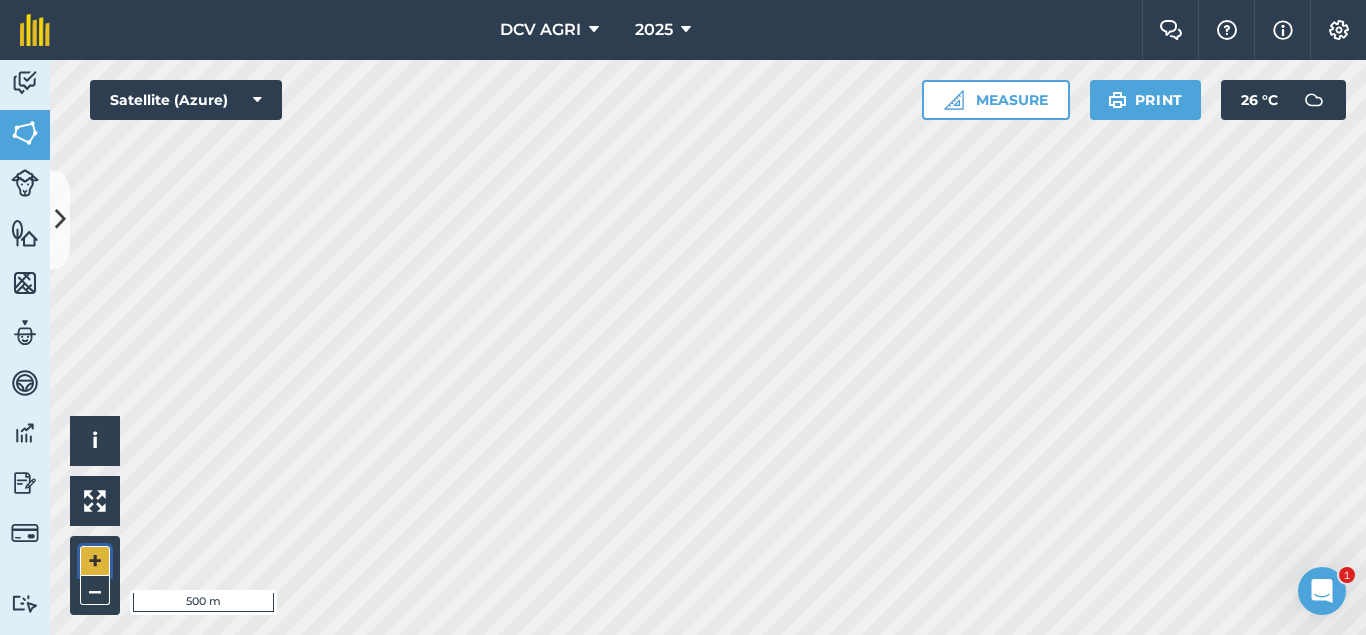 click on "+" at bounding box center [95, 561] 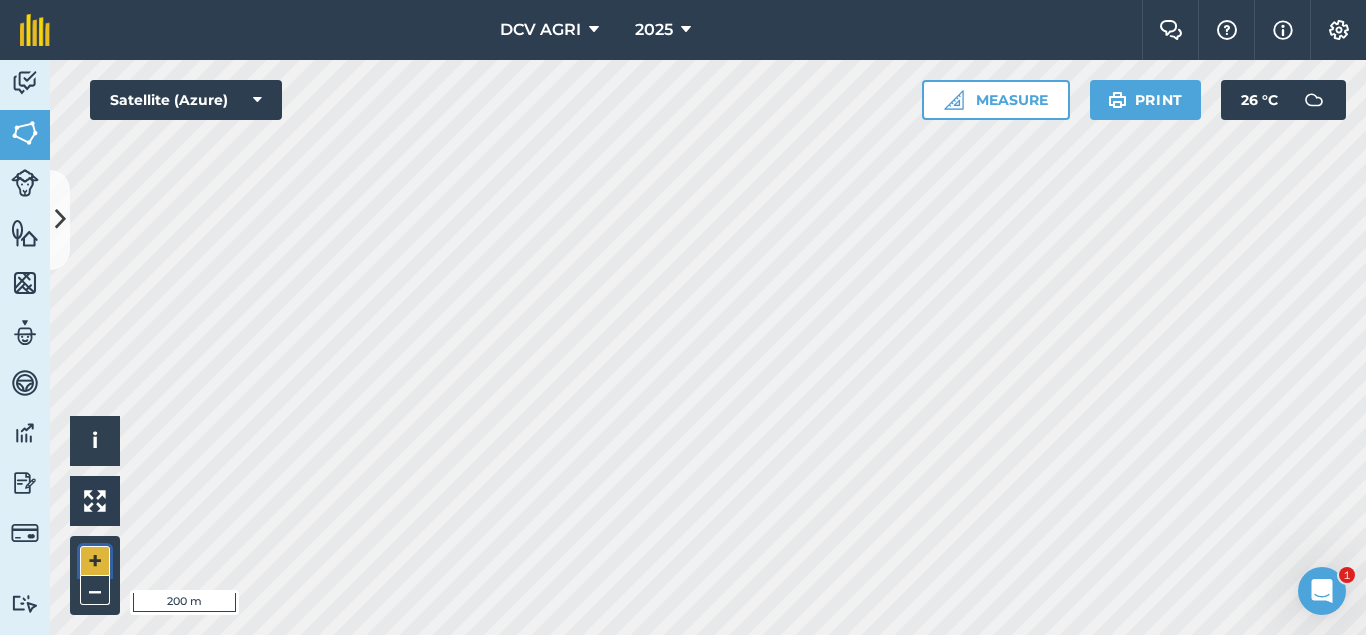 click on "+" at bounding box center [95, 561] 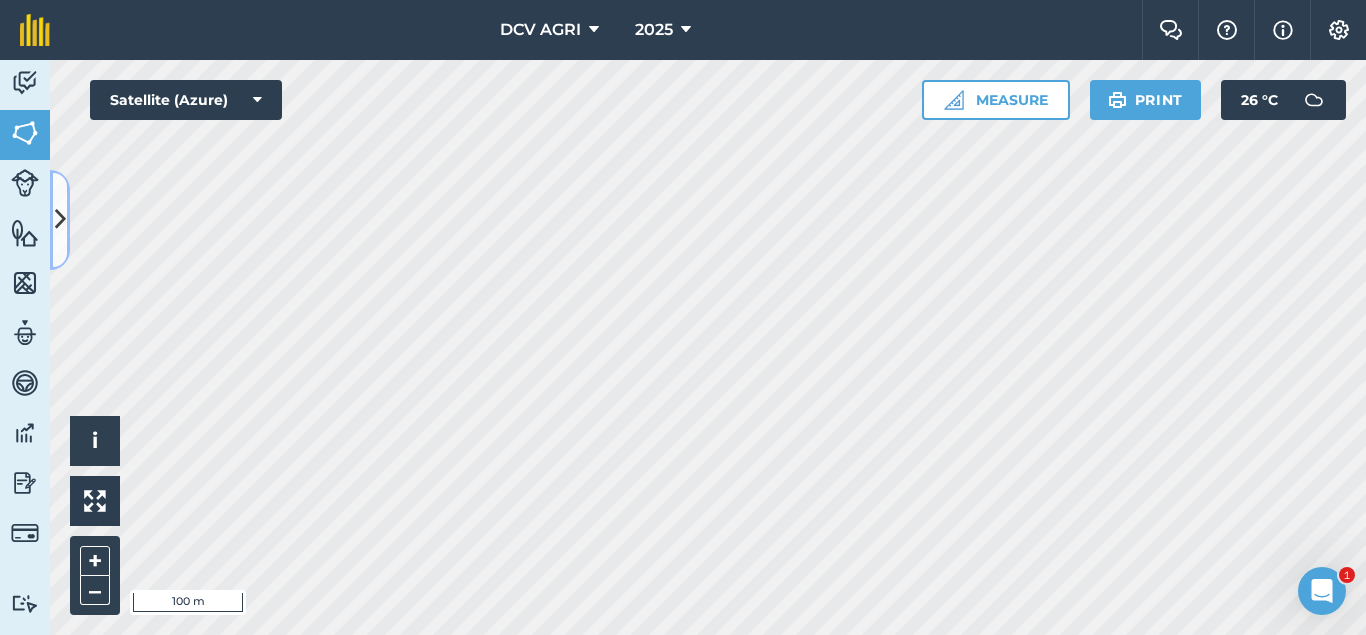 click at bounding box center [60, 219] 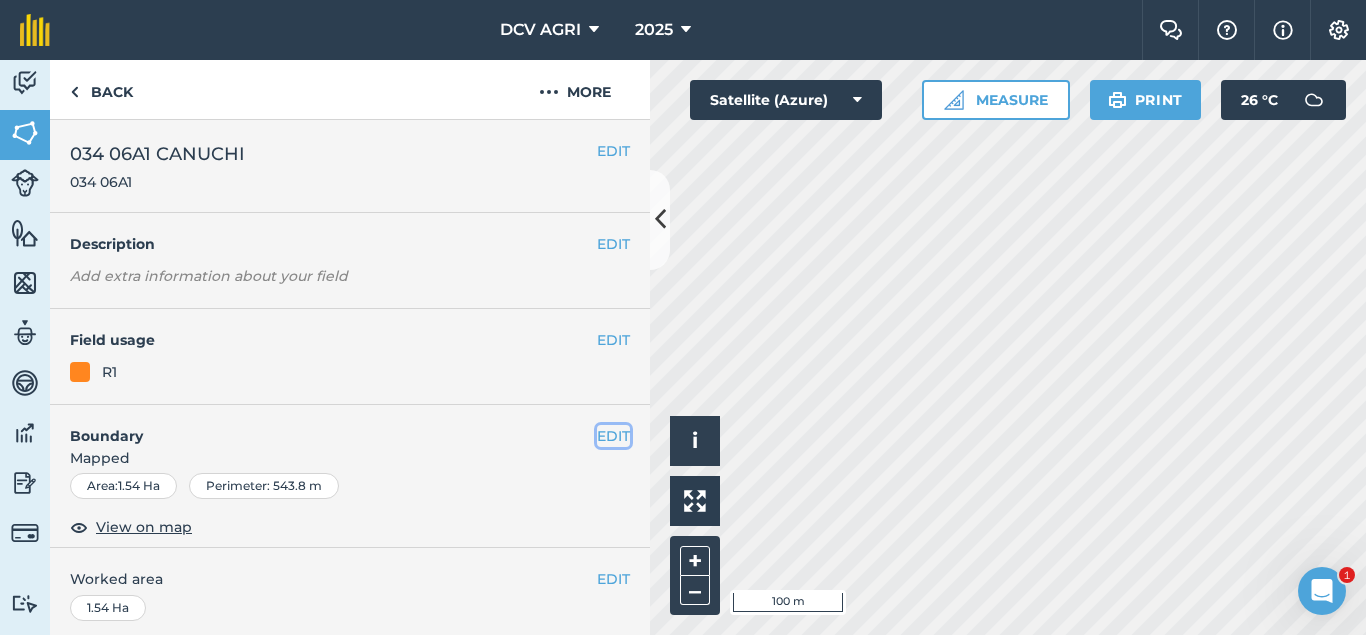 click on "EDIT" at bounding box center (613, 436) 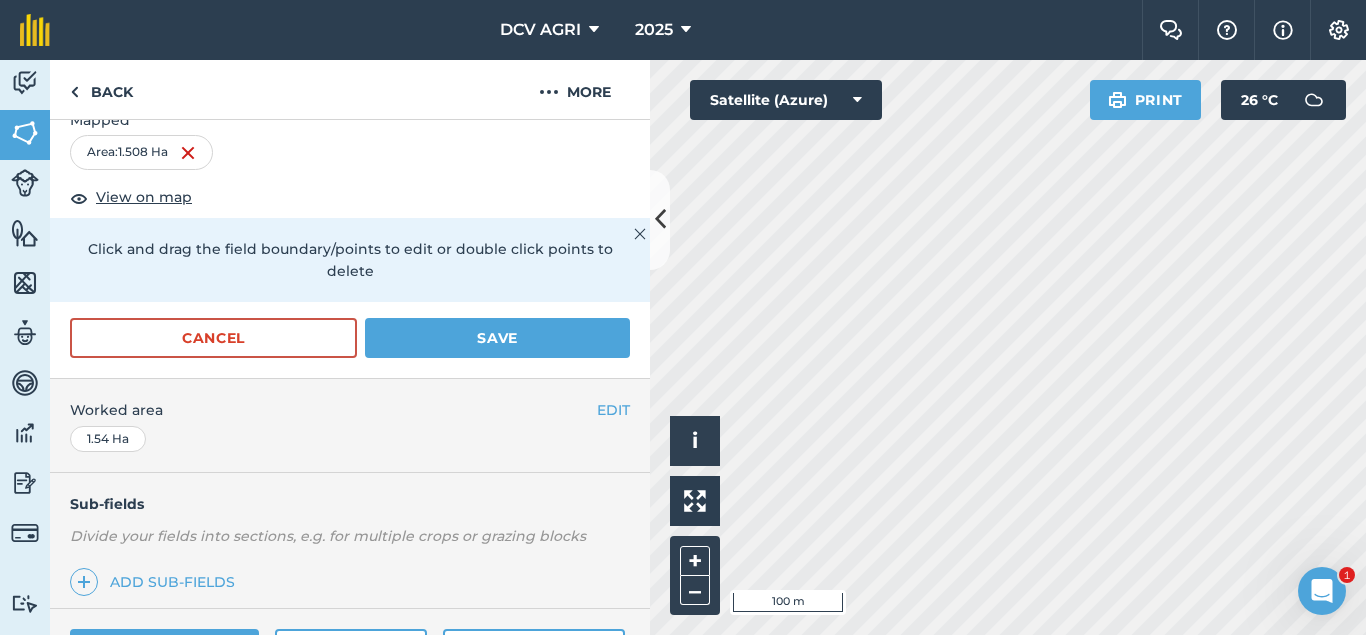scroll, scrollTop: 343, scrollLeft: 0, axis: vertical 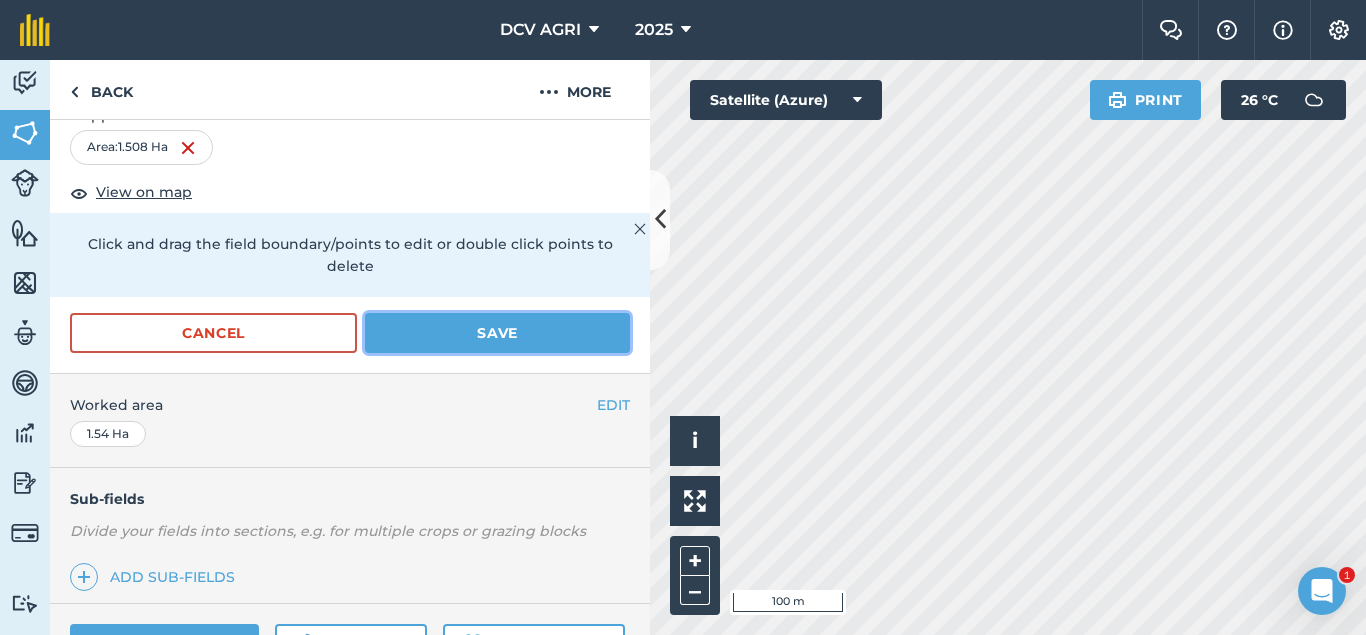 click on "Save" at bounding box center (497, 333) 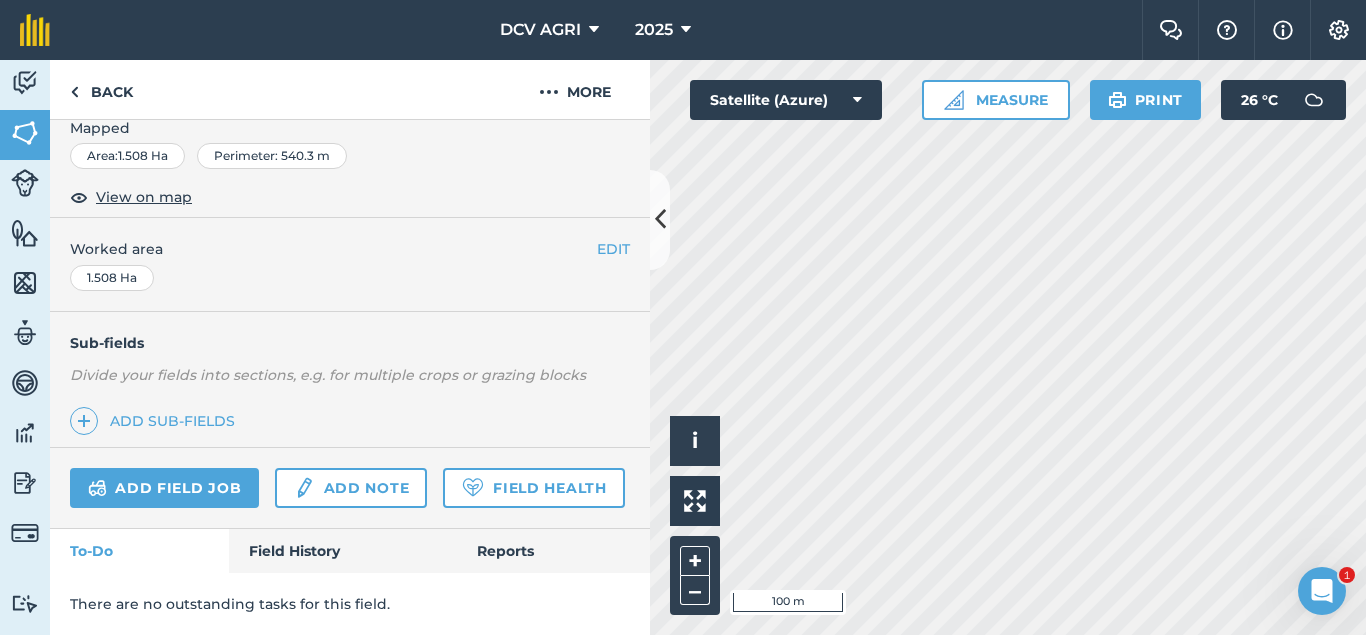 scroll, scrollTop: 330, scrollLeft: 0, axis: vertical 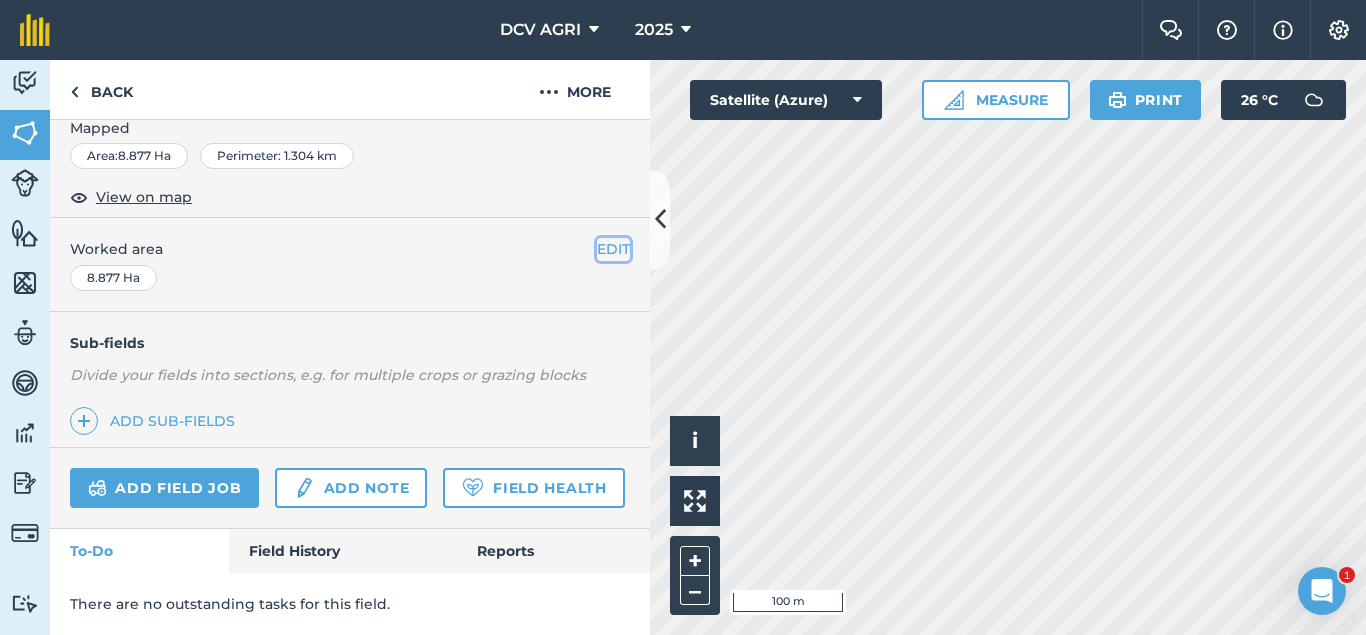 click on "EDIT" at bounding box center [613, 249] 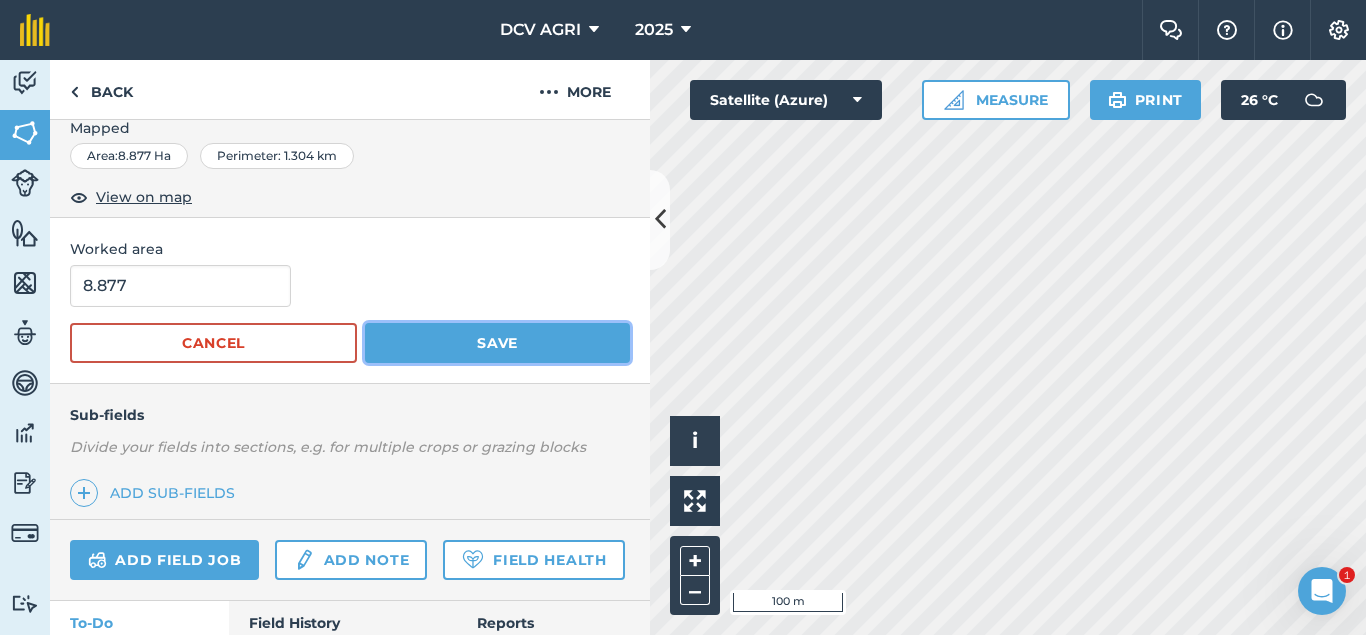 click on "Save" at bounding box center [497, 343] 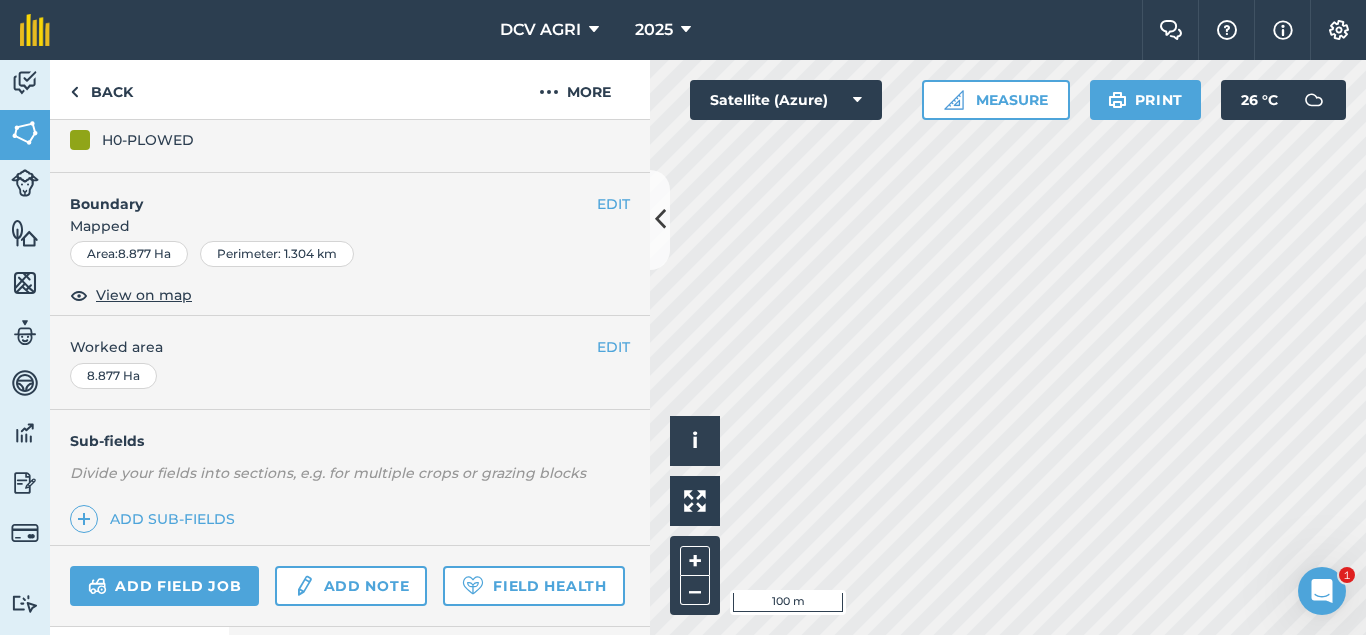 scroll, scrollTop: 198, scrollLeft: 0, axis: vertical 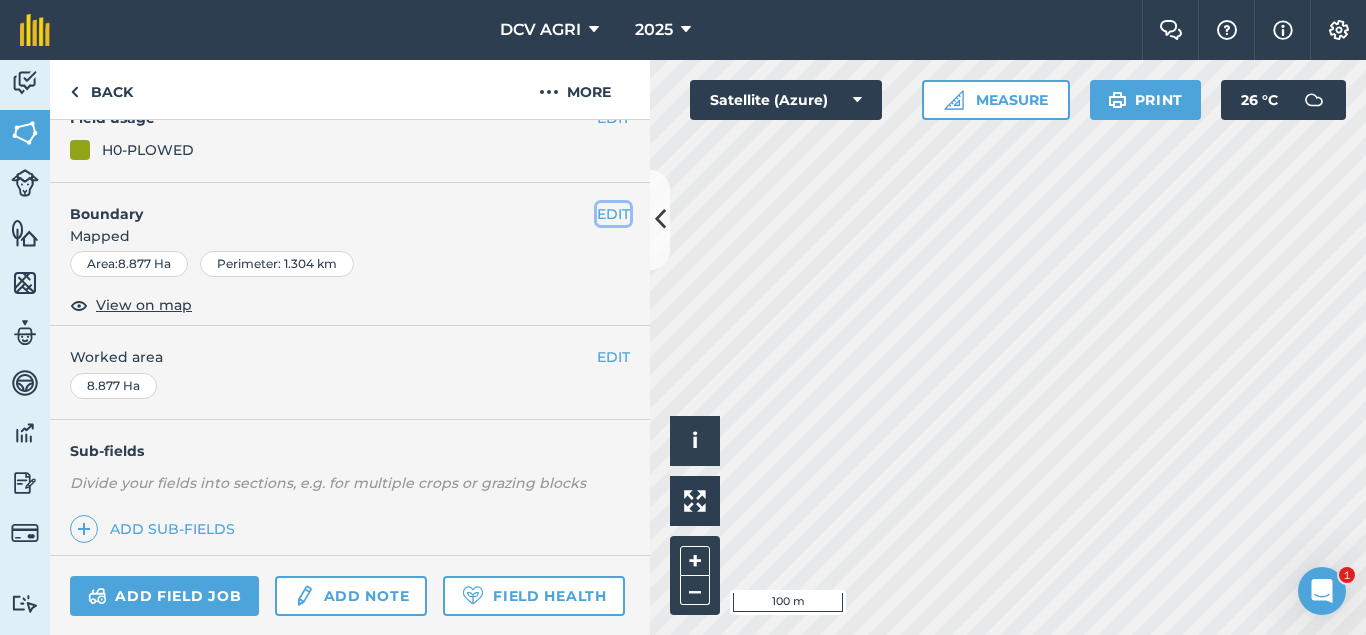click on "EDIT" at bounding box center [613, 214] 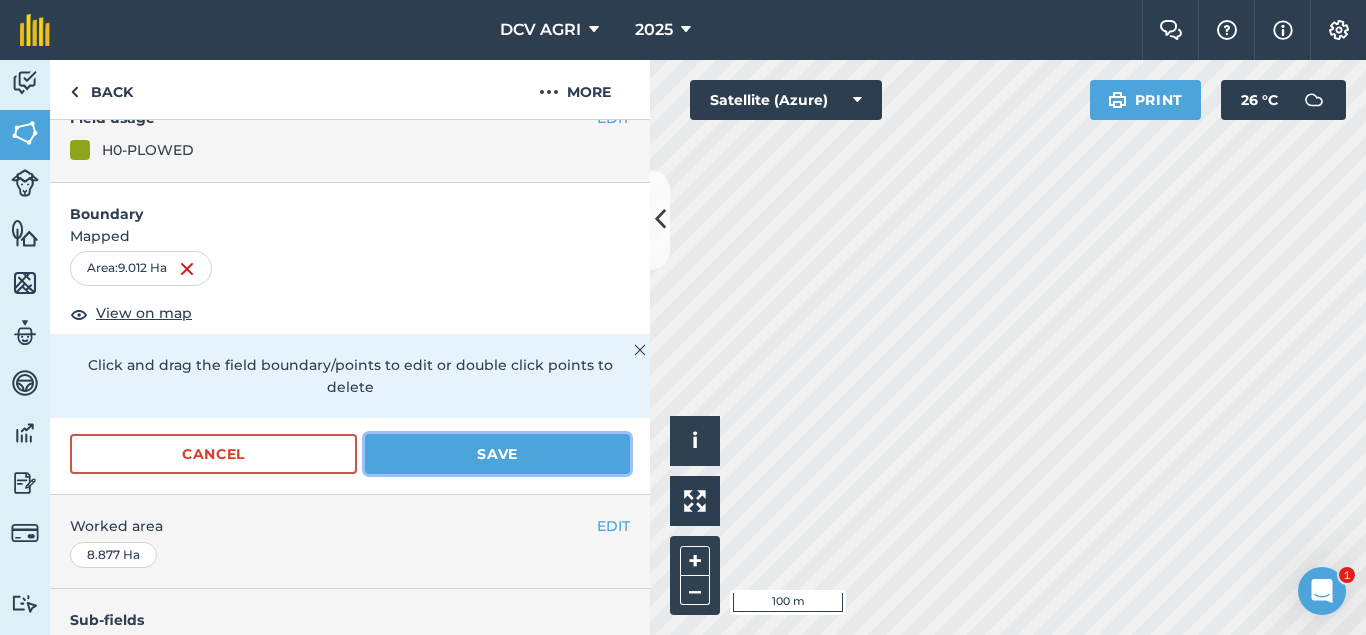 click on "Save" at bounding box center [497, 454] 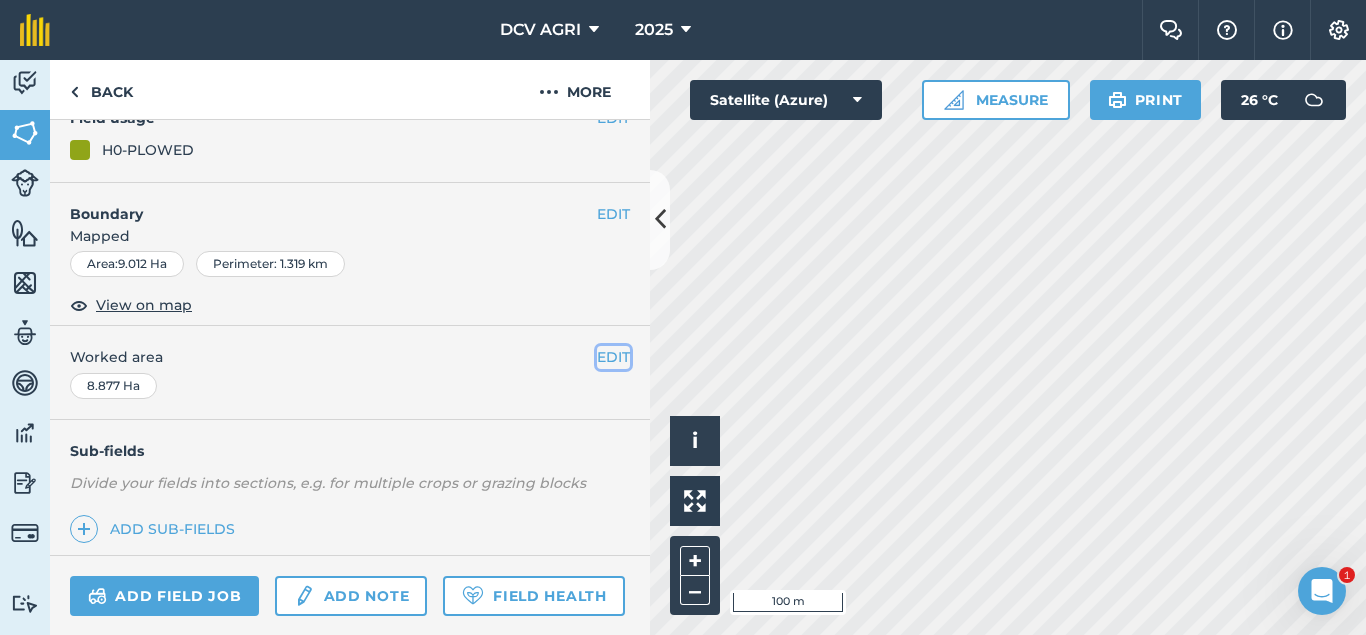 click on "EDIT" at bounding box center [613, 357] 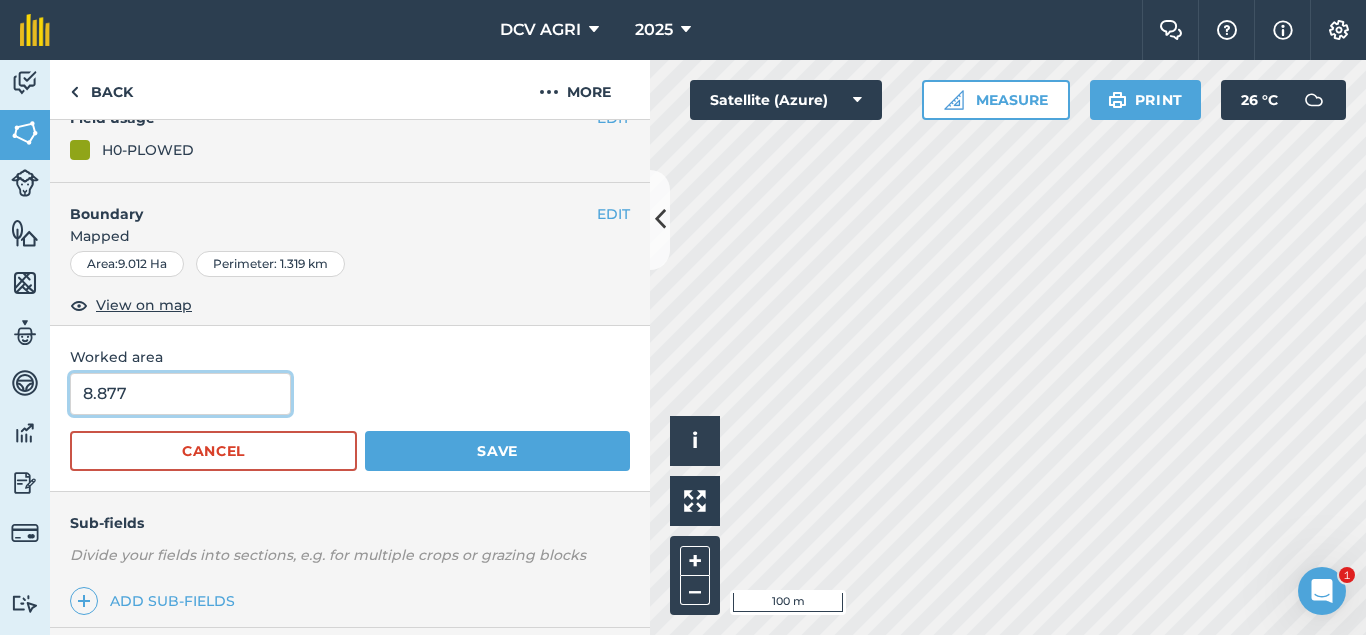 drag, startPoint x: 194, startPoint y: 384, endPoint x: 0, endPoint y: 375, distance: 194.20865 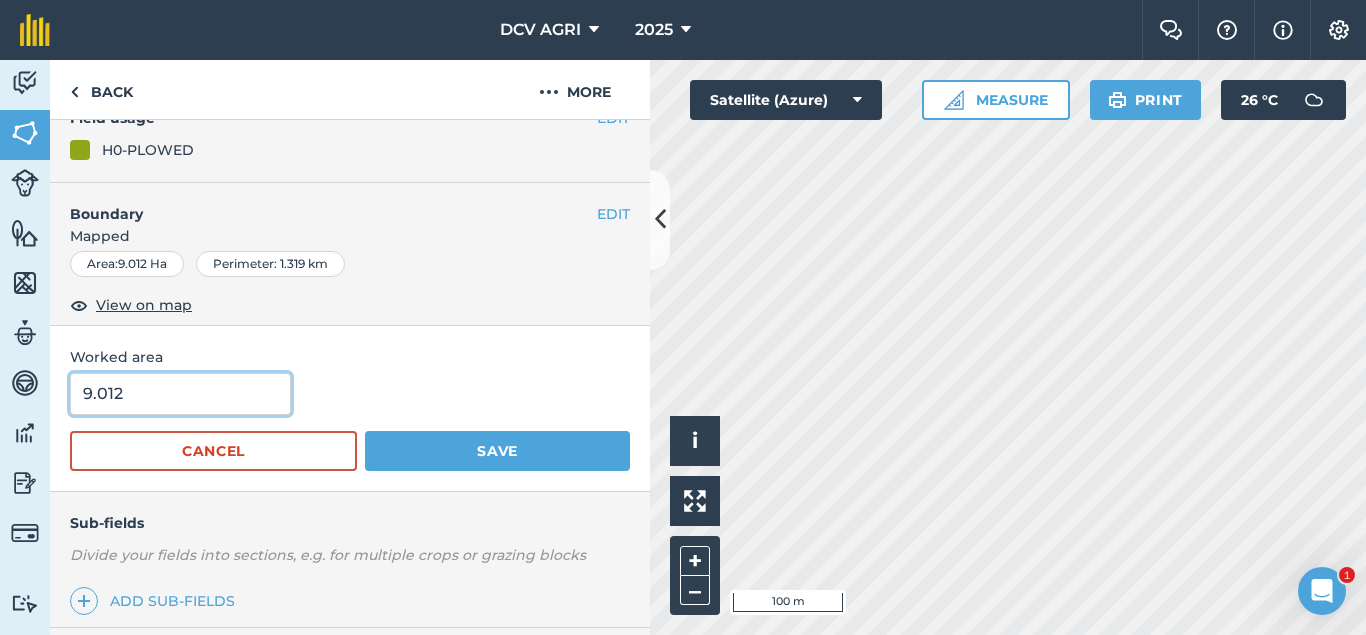 type on "9.012" 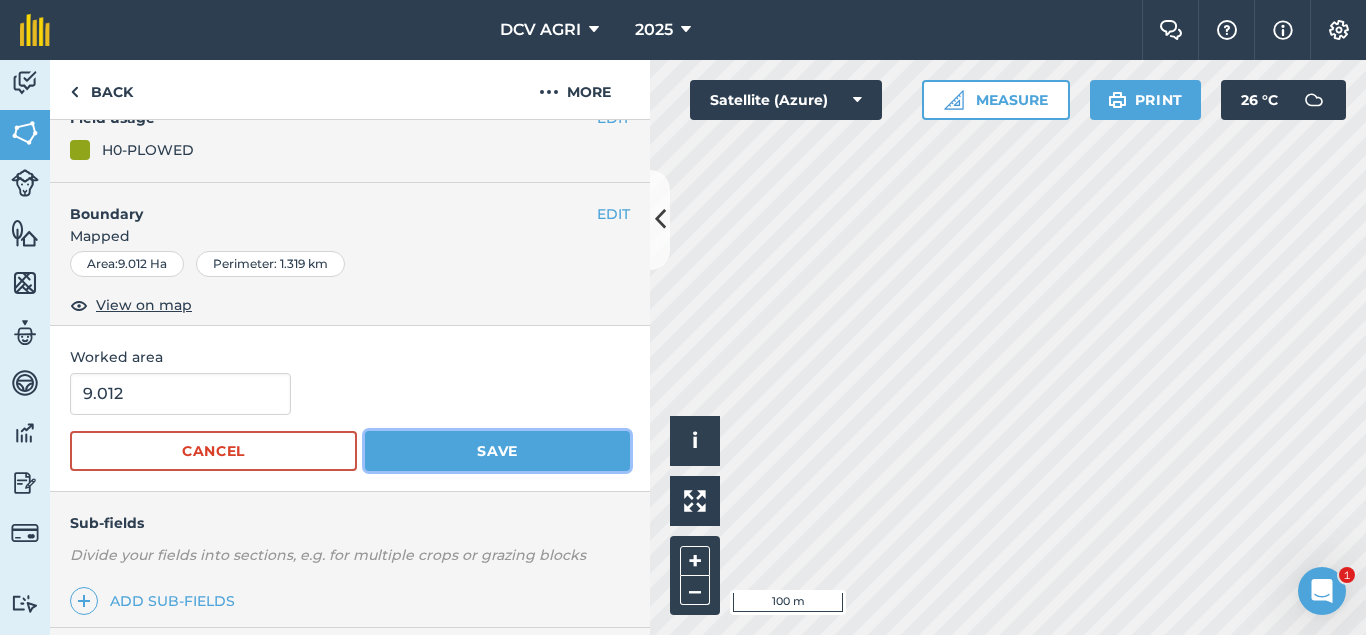 click on "Save" at bounding box center (497, 451) 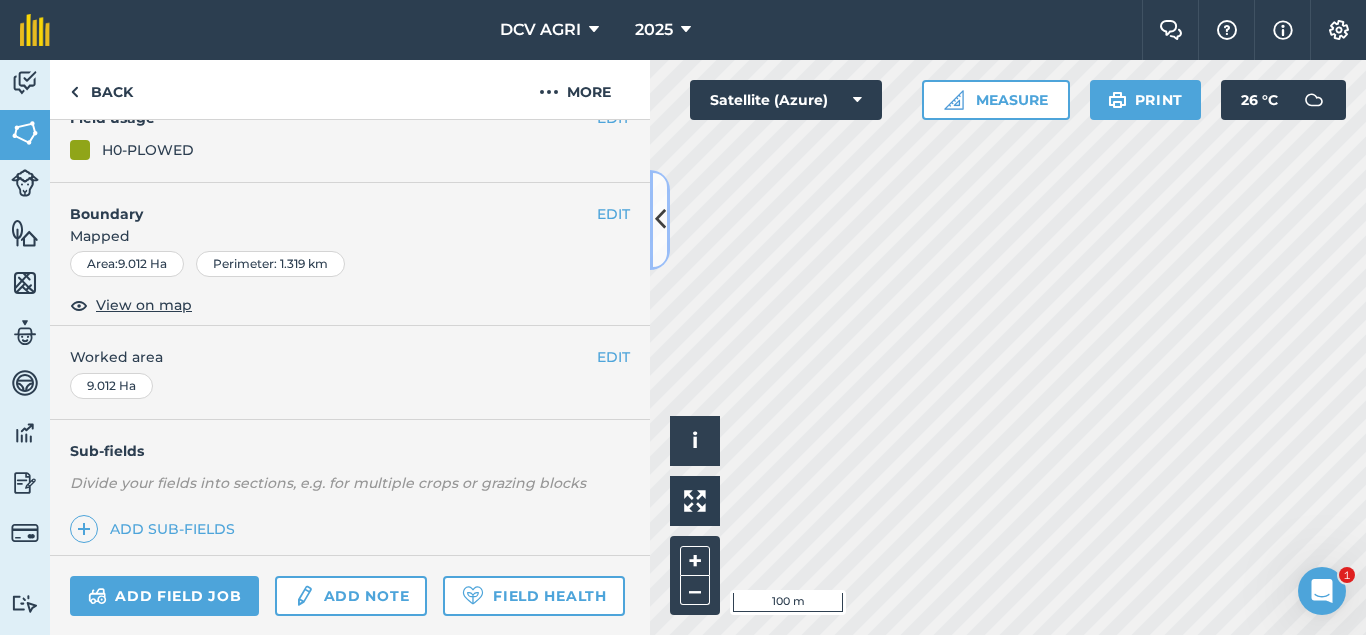 click at bounding box center (660, 220) 